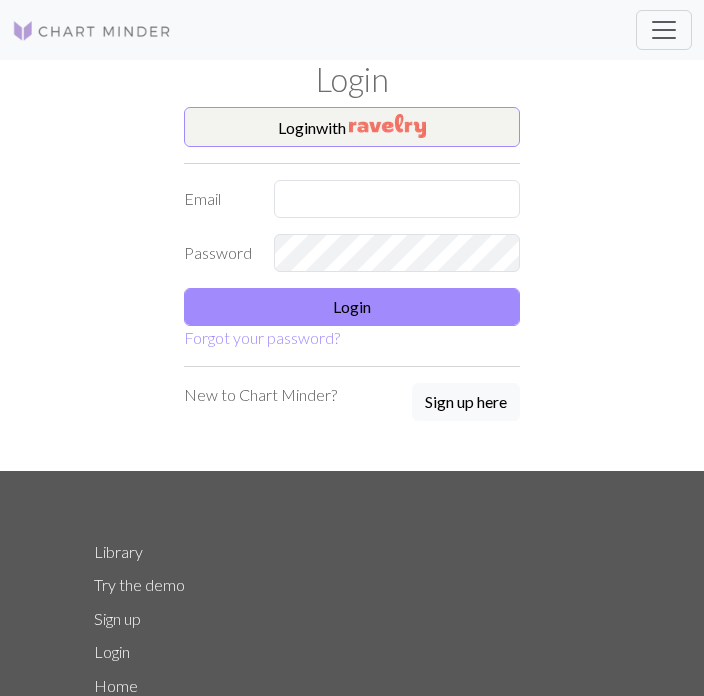 scroll, scrollTop: 0, scrollLeft: 0, axis: both 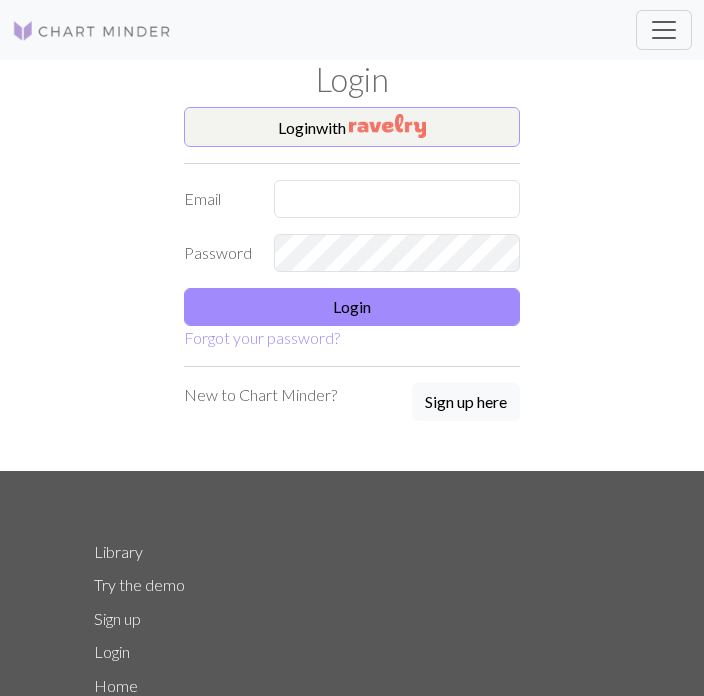 click at bounding box center [387, 126] 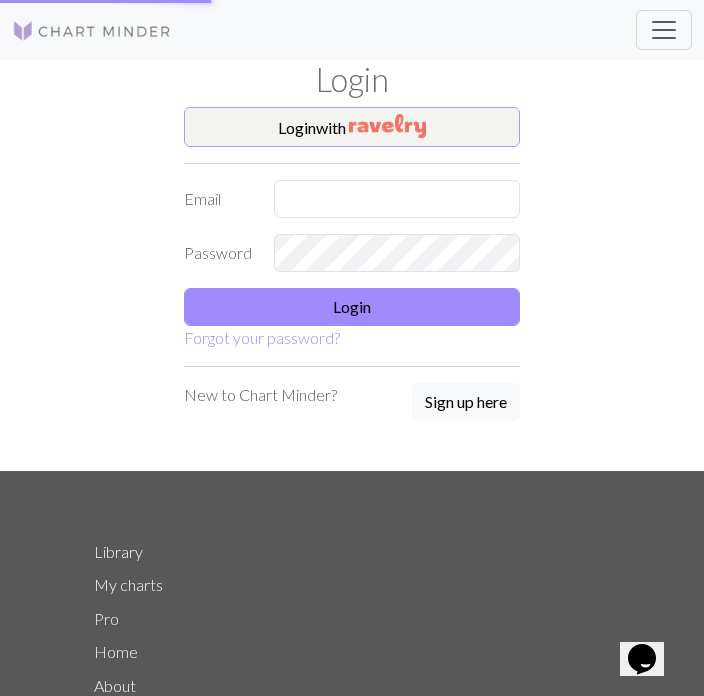 scroll, scrollTop: 0, scrollLeft: 0, axis: both 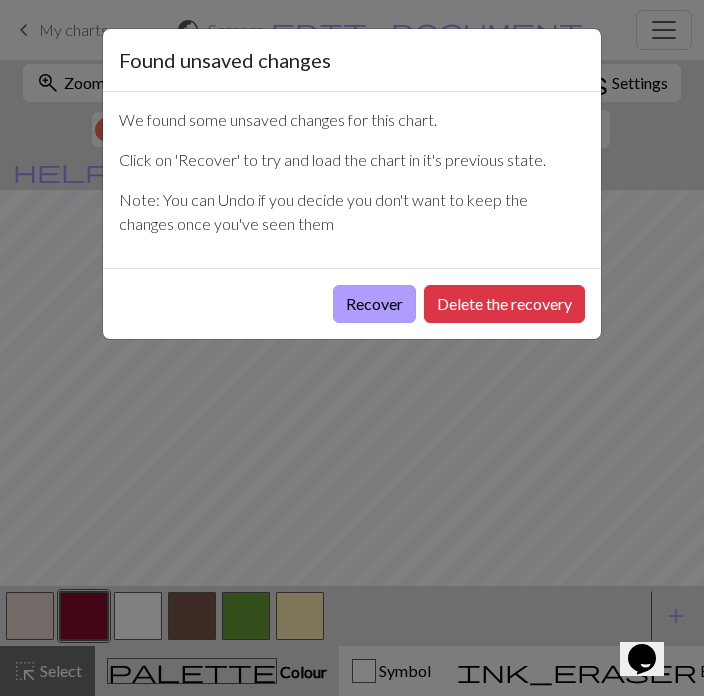 click on "Recover" at bounding box center [374, 304] 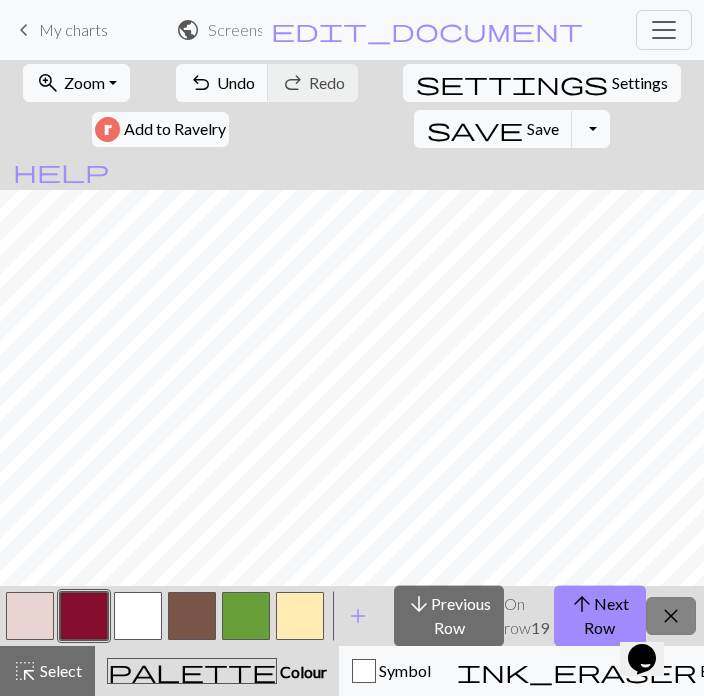 click on "close" at bounding box center [671, 616] 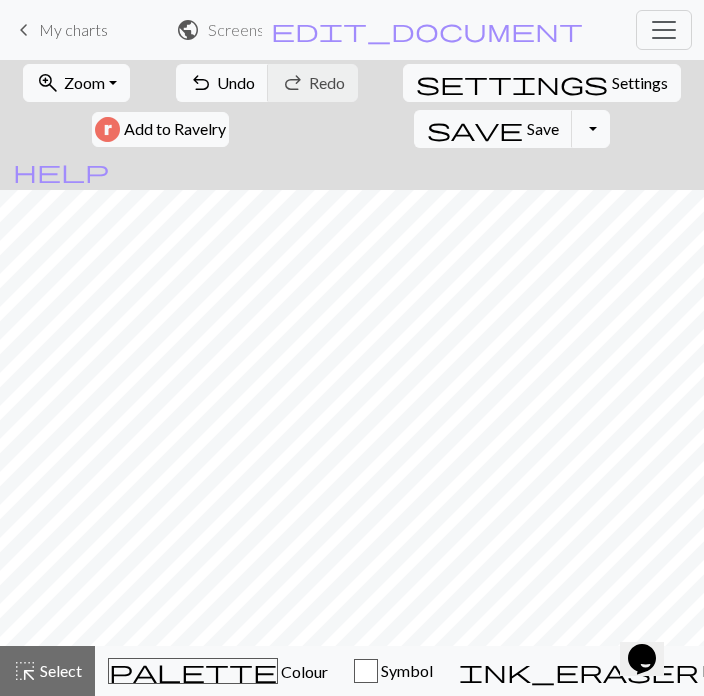 scroll, scrollTop: 12, scrollLeft: 0, axis: vertical 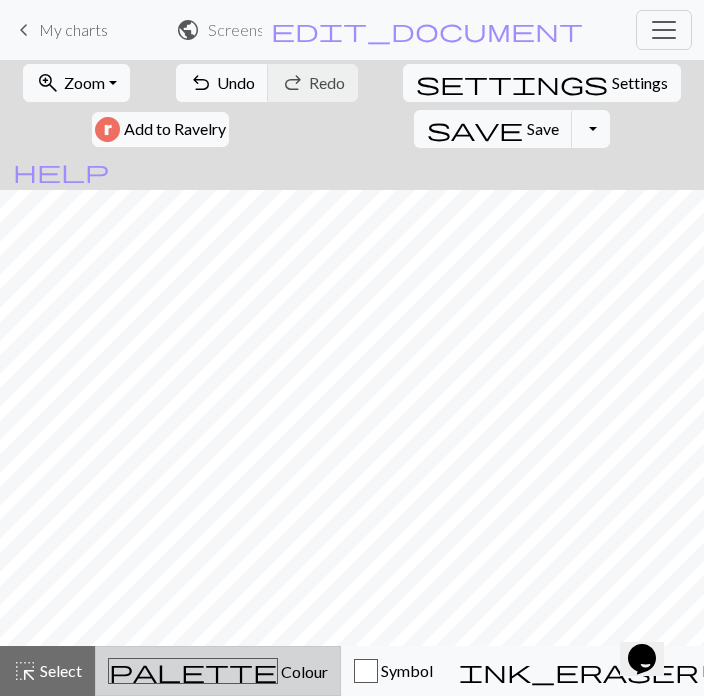 click on "Colour" at bounding box center (303, 671) 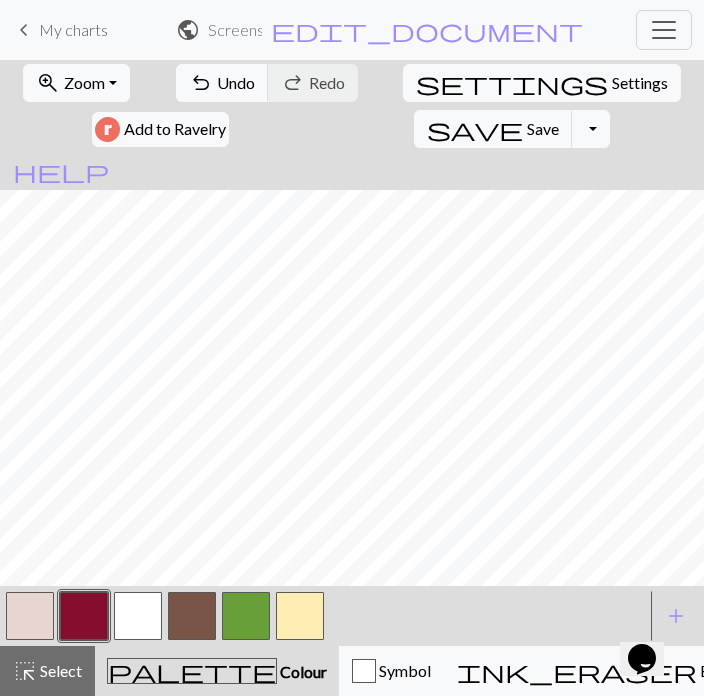 click at bounding box center [138, 616] 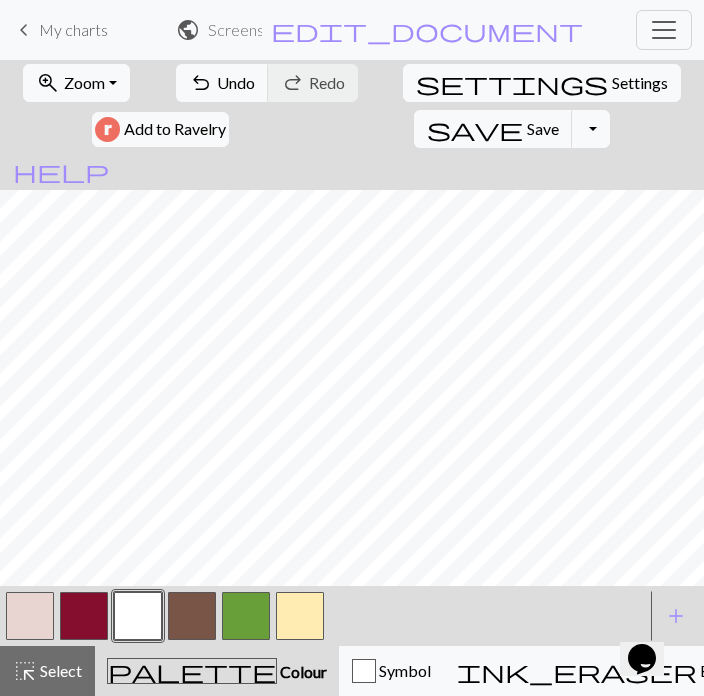 click at bounding box center [300, 616] 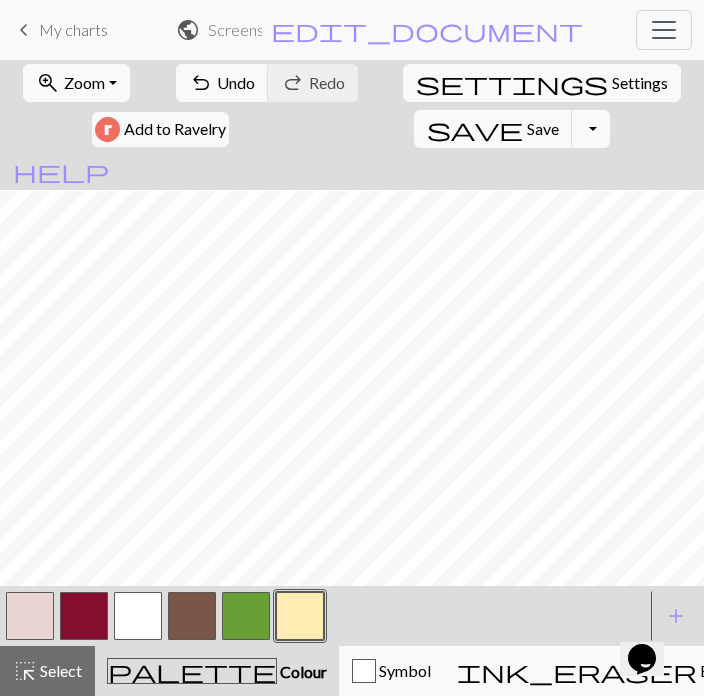 scroll, scrollTop: 44, scrollLeft: 0, axis: vertical 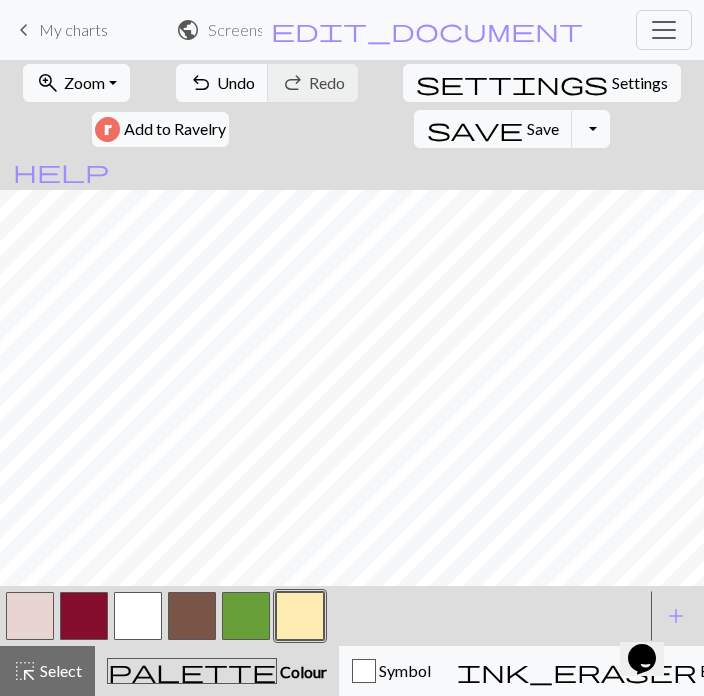 click at bounding box center (138, 616) 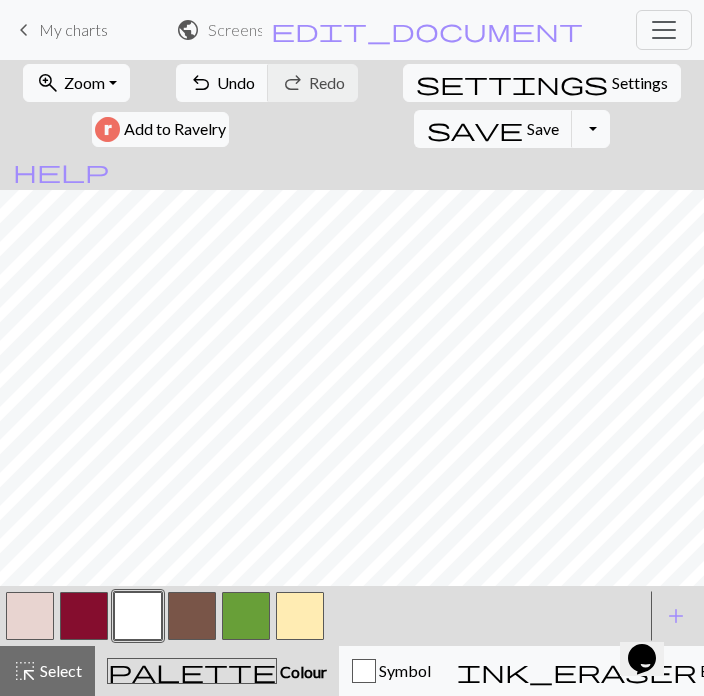click at bounding box center [300, 616] 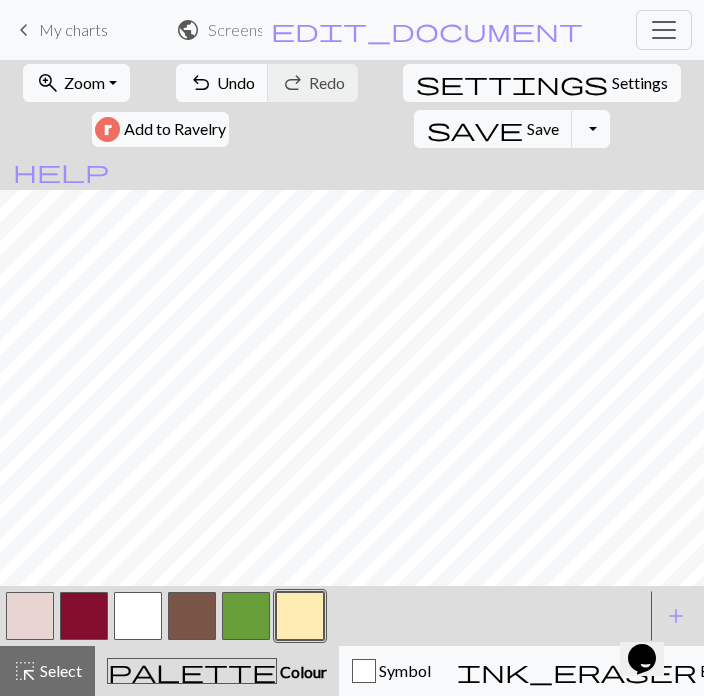 click at bounding box center (138, 616) 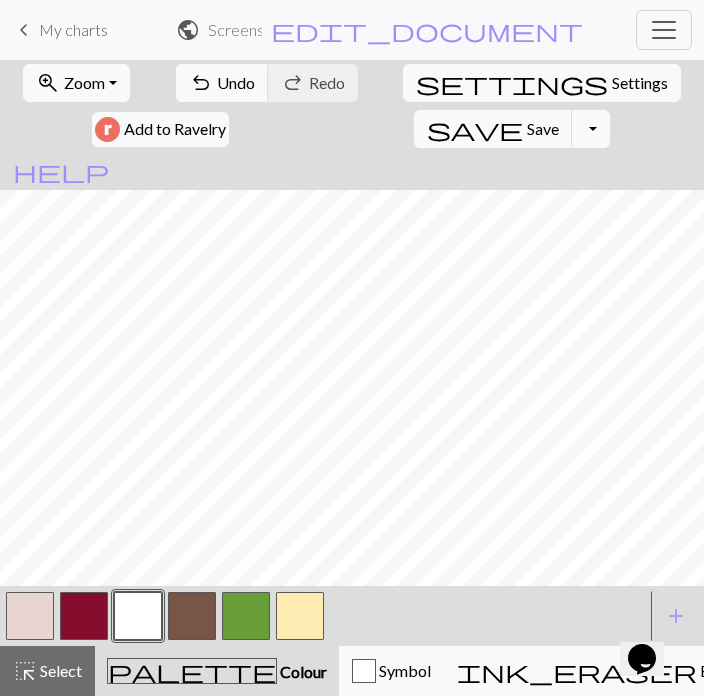 click at bounding box center [300, 616] 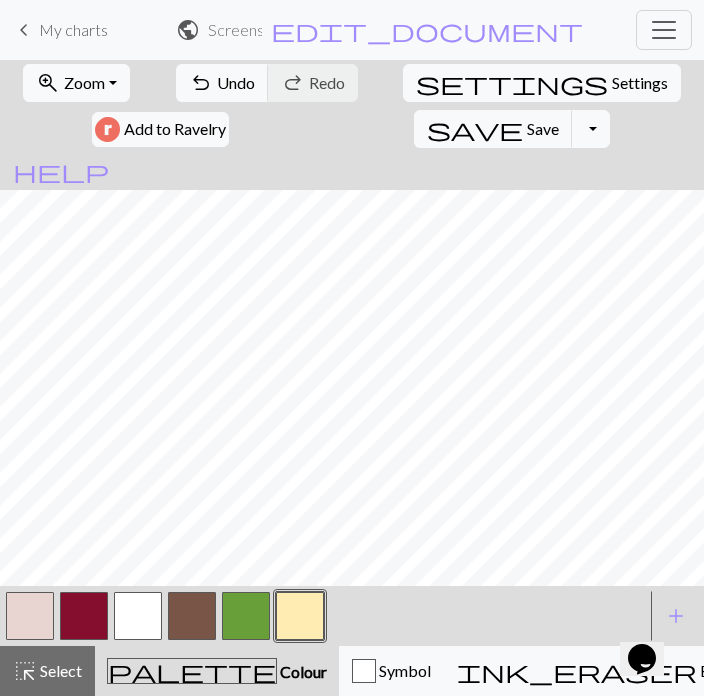 click at bounding box center (84, 616) 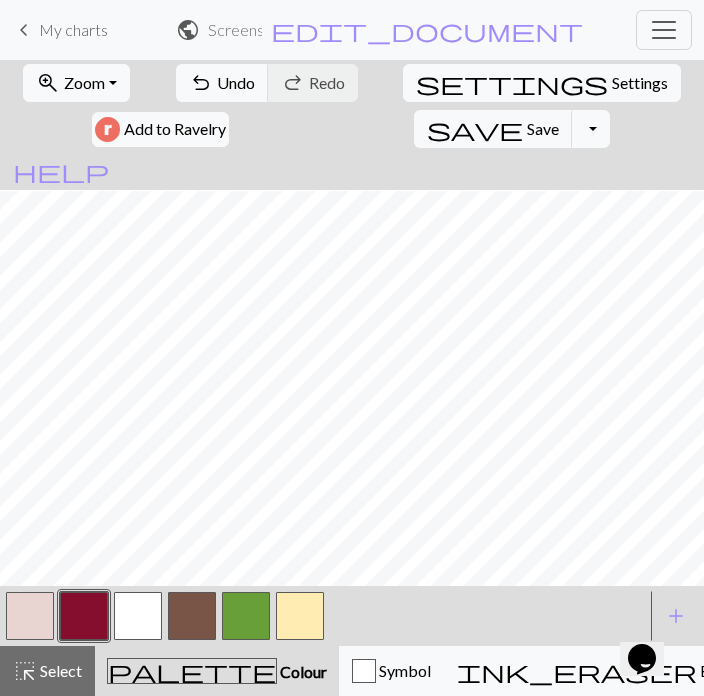 scroll, scrollTop: 64, scrollLeft: 0, axis: vertical 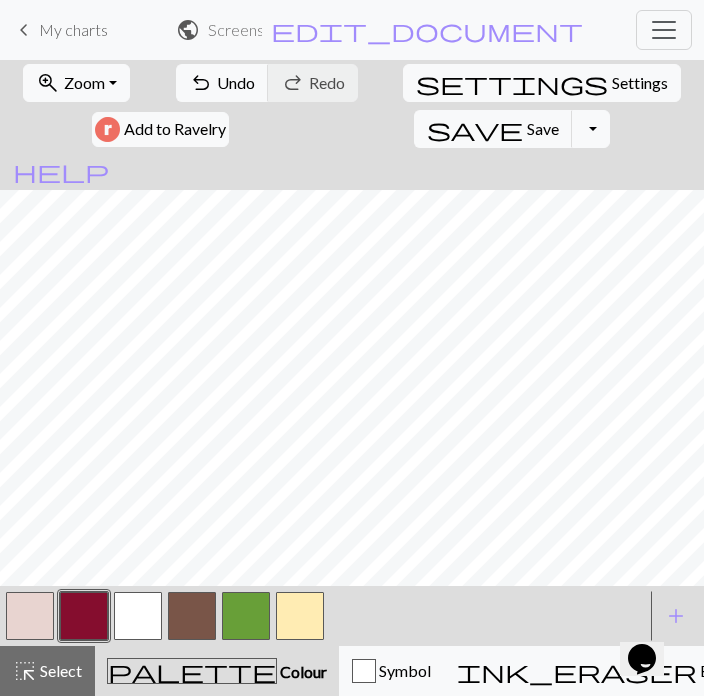 click on "call_to_action" at bounding box center (932, 671) 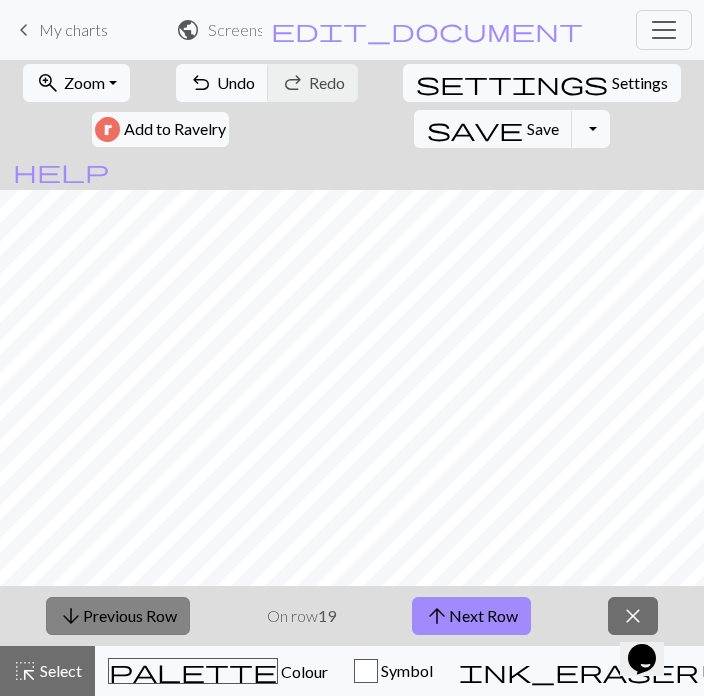 click on "arrow_downward Previous Row" at bounding box center (118, 616) 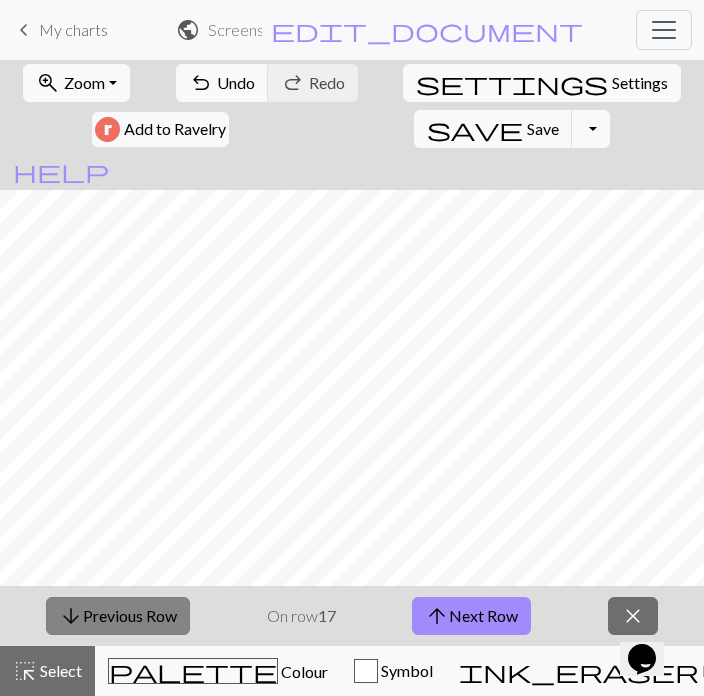 click on "arrow_downward Previous Row" at bounding box center [118, 616] 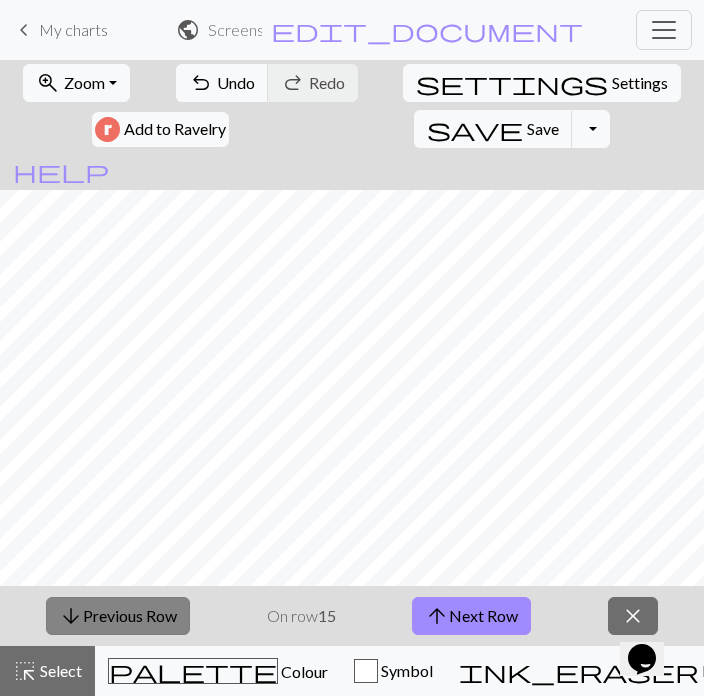 click on "arrow_downward Previous Row" at bounding box center (118, 616) 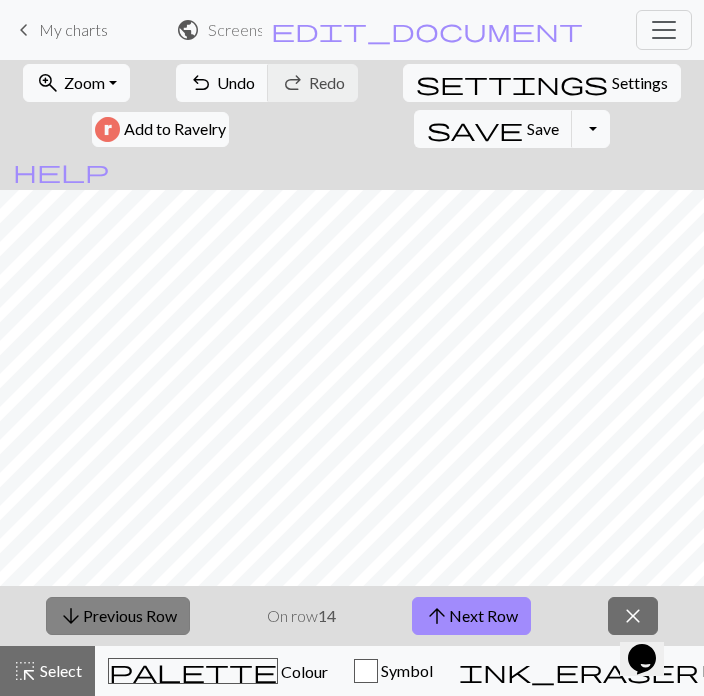 click on "arrow_downward Previous Row" at bounding box center (118, 616) 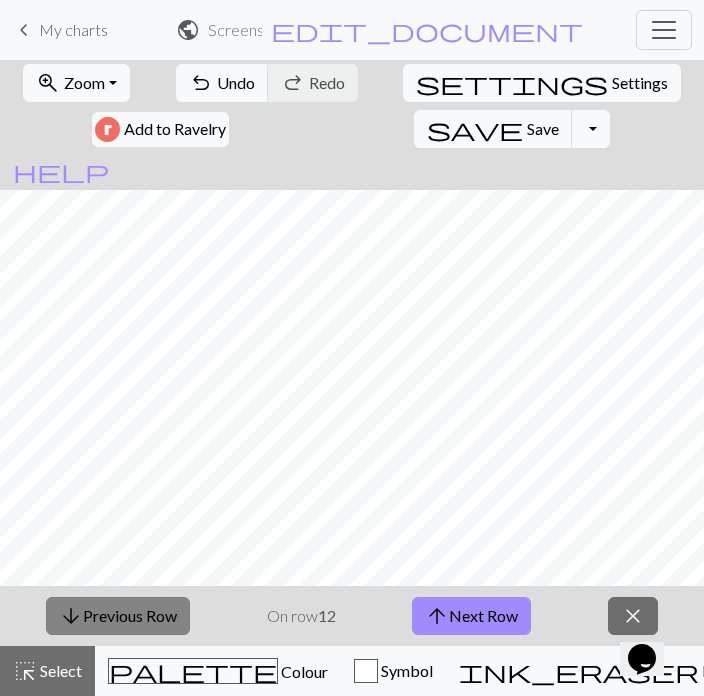 click on "arrow_downward Previous Row" at bounding box center (118, 616) 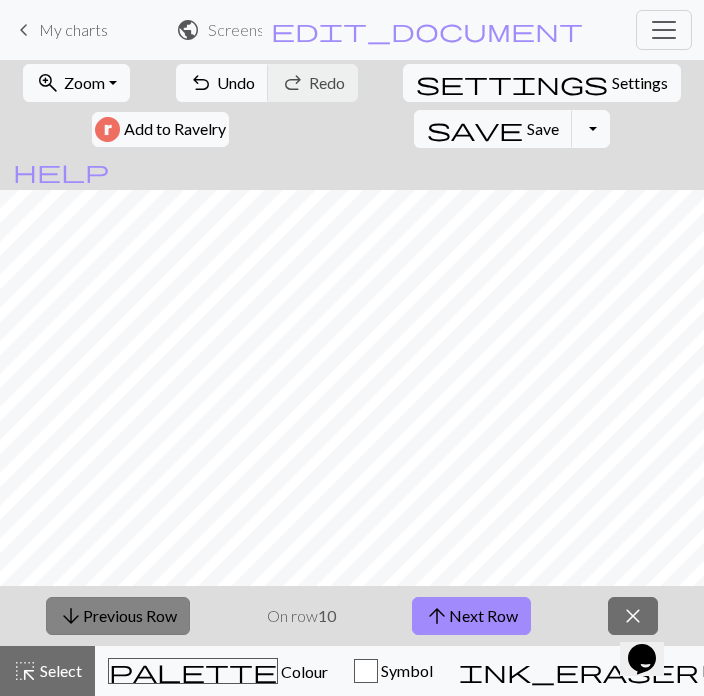click on "arrow_downward Previous Row" at bounding box center [118, 616] 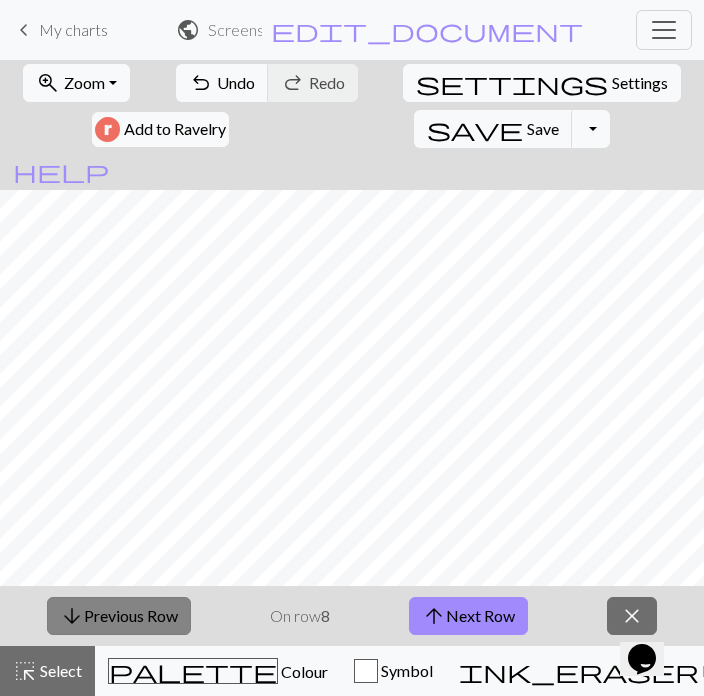 click on "arrow_downward Previous Row" at bounding box center [119, 616] 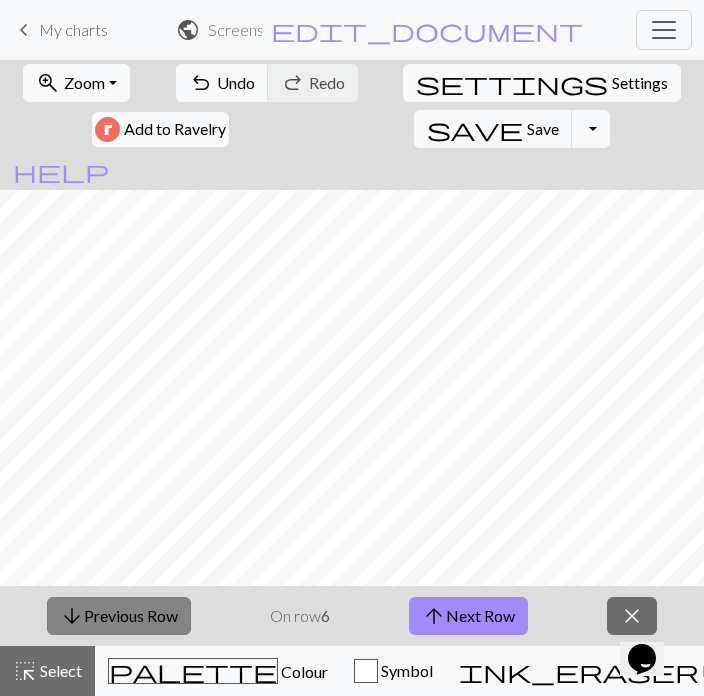 click on "arrow_downward Previous Row" at bounding box center [119, 616] 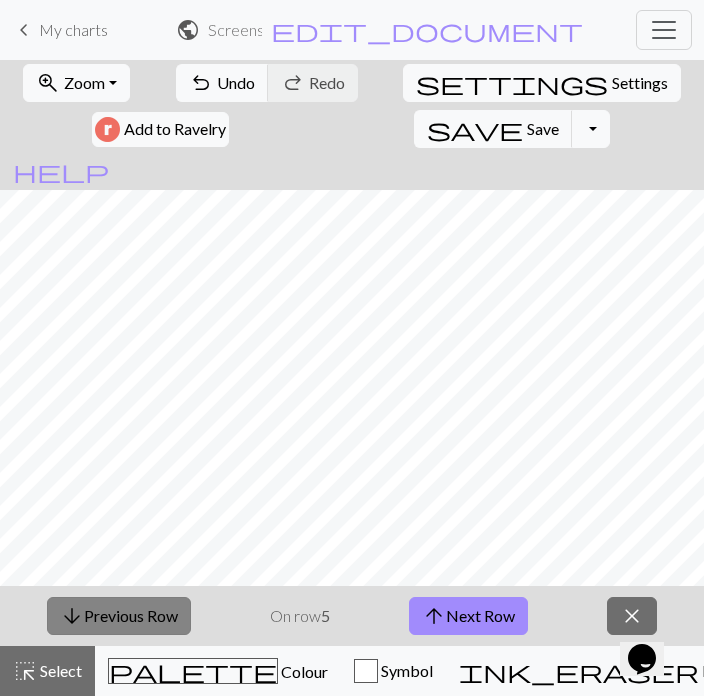 click on "arrow_downward Previous Row" at bounding box center (119, 616) 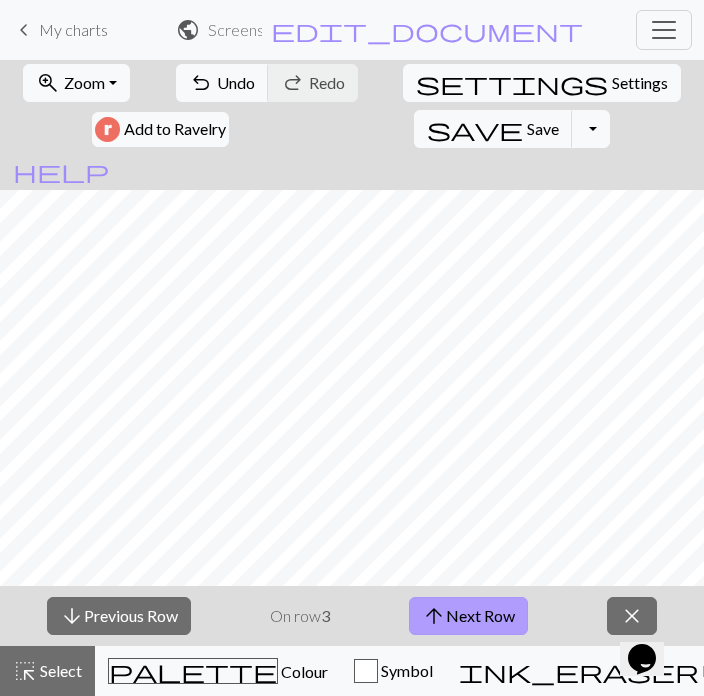 click on "arrow_upward  Next Row" at bounding box center [468, 616] 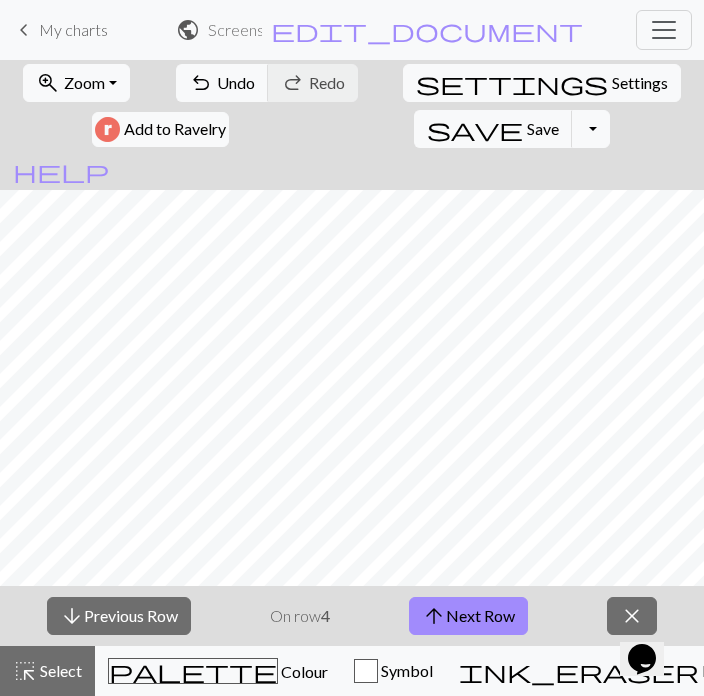 click on "arrow_upward  Next Row" at bounding box center (468, 616) 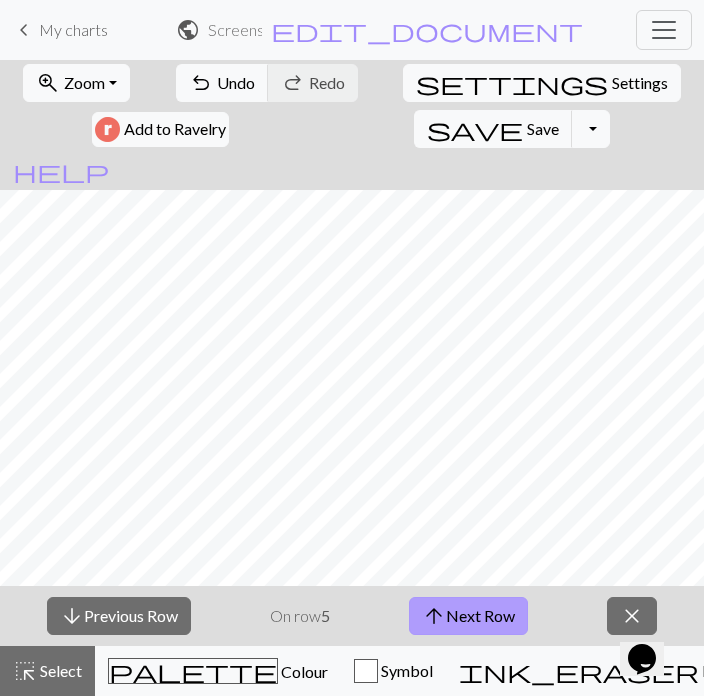 click on "arrow_upward  Next Row" at bounding box center [468, 616] 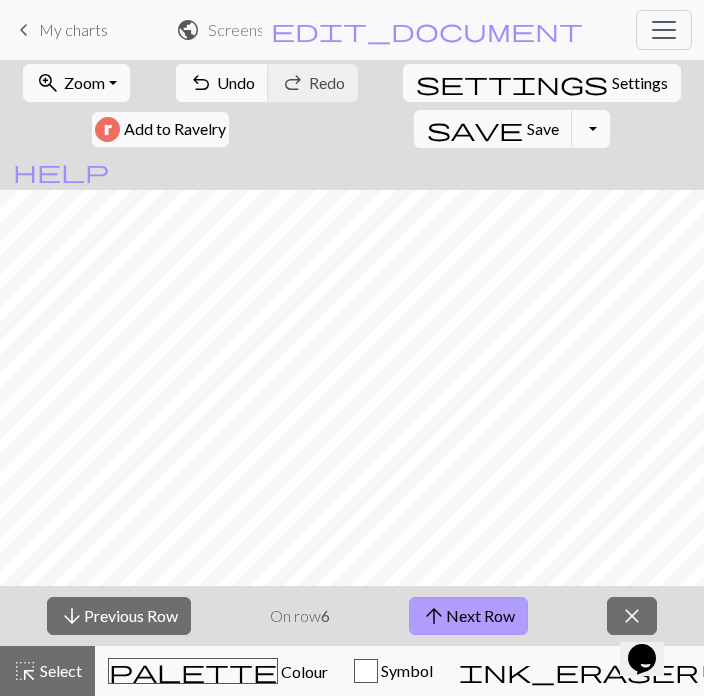 click on "arrow_upward  Next Row" at bounding box center [468, 616] 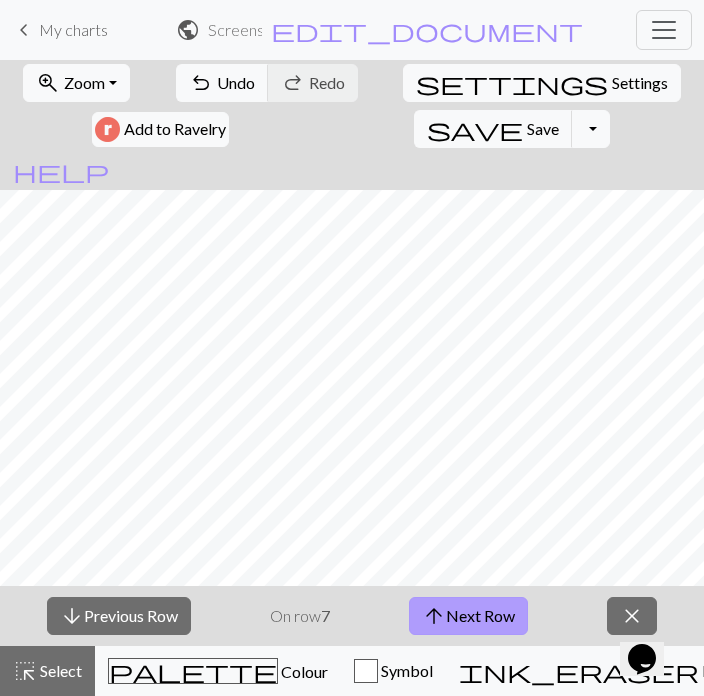click on "arrow_upward  Next Row" at bounding box center [468, 616] 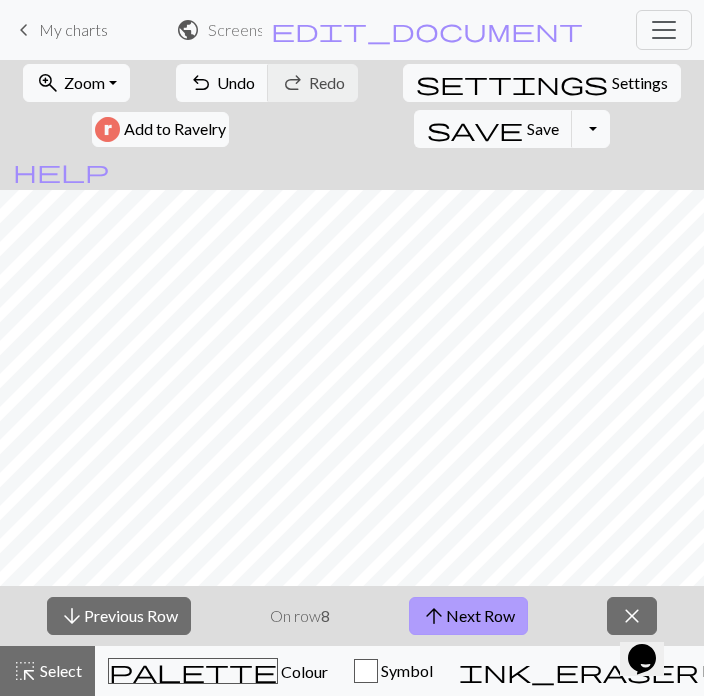 click on "arrow_upward  Next Row" at bounding box center (468, 616) 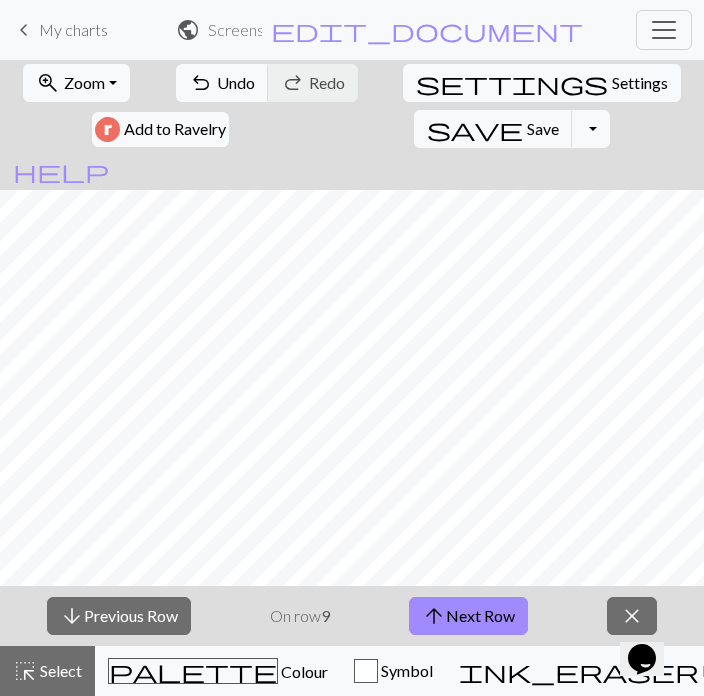 click on "arrow_upward  Next Row" at bounding box center [468, 616] 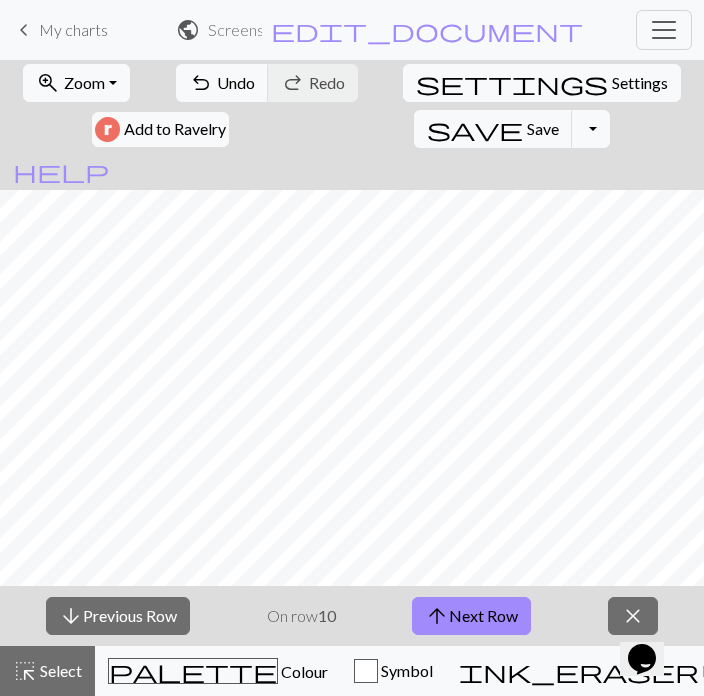 click on "arrow_upward  Next Row" at bounding box center (471, 616) 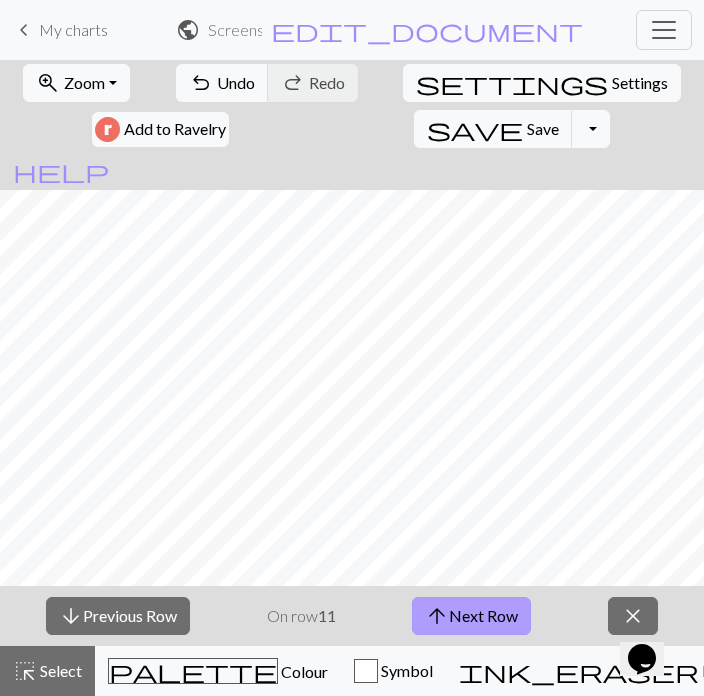 click on "arrow_upward  Next Row" at bounding box center [471, 616] 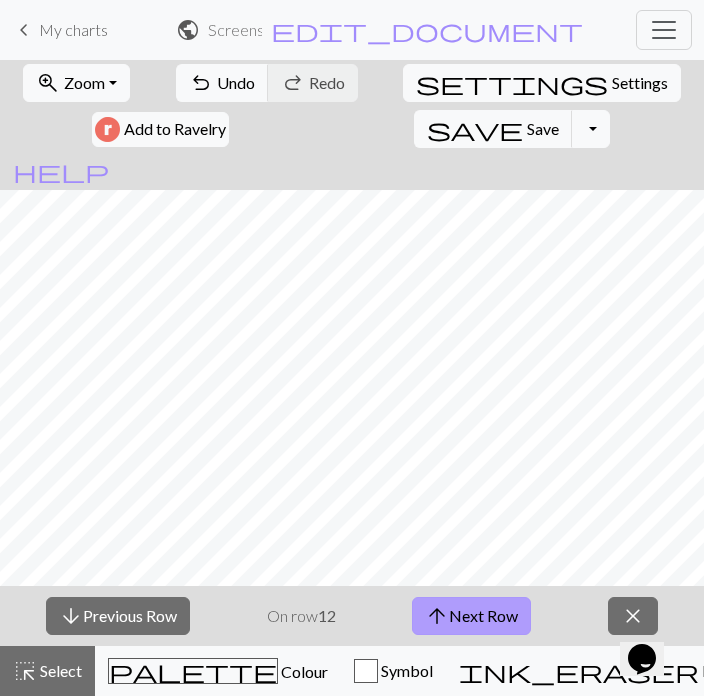 click on "arrow_upward  Next Row" at bounding box center [471, 616] 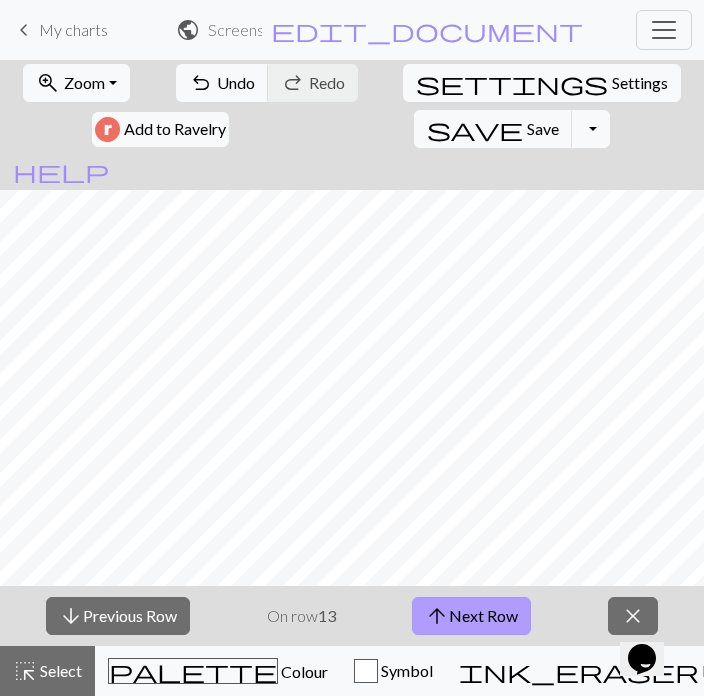 click on "arrow_upward  Next Row" at bounding box center [471, 616] 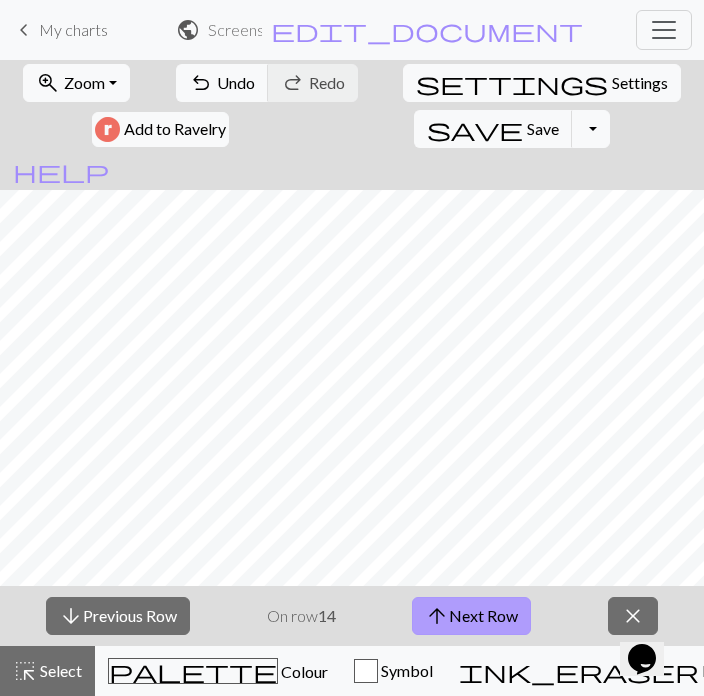 click on "arrow_upward  Next Row" at bounding box center [471, 616] 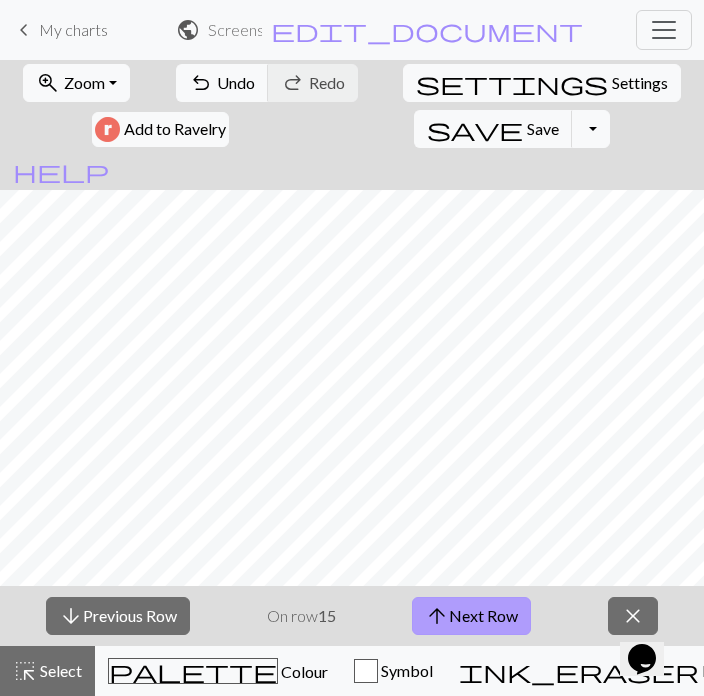 click on "arrow_upward  Next Row" at bounding box center [471, 616] 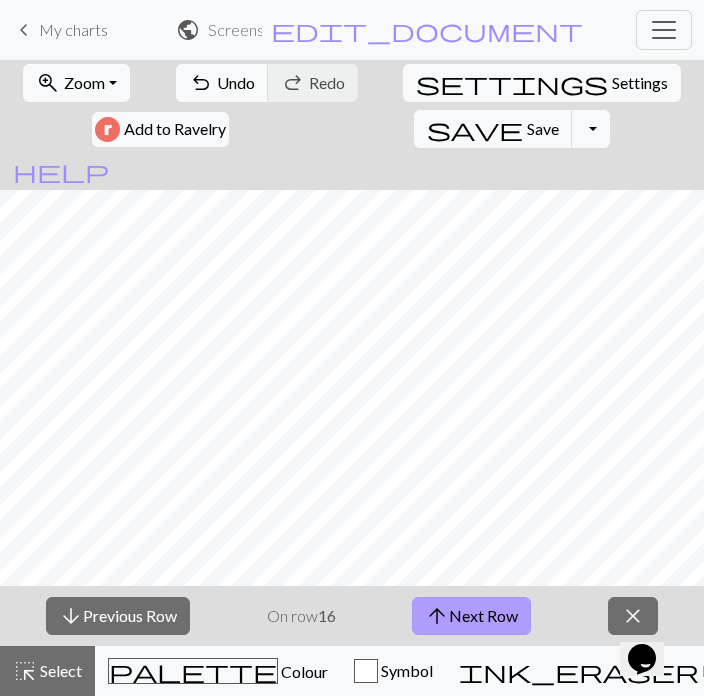click on "arrow_upward  Next Row" at bounding box center [471, 616] 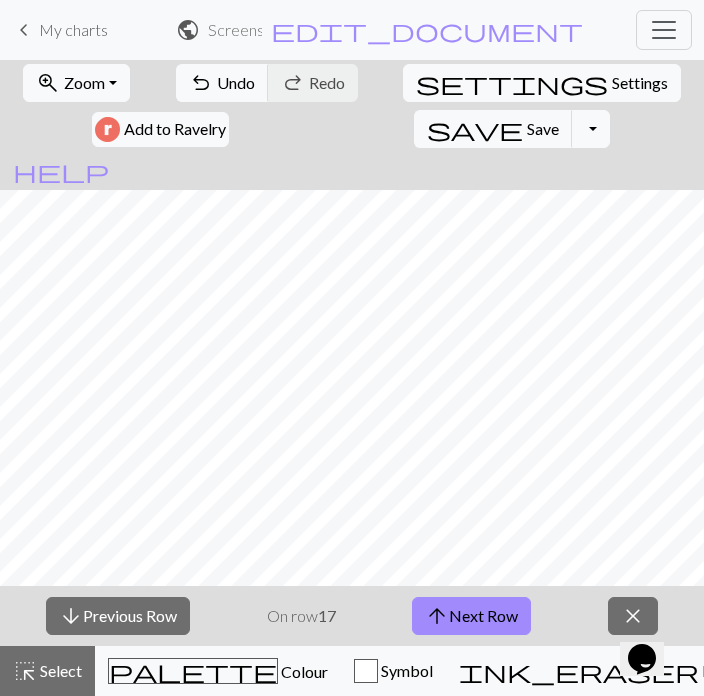 scroll, scrollTop: 7, scrollLeft: 0, axis: vertical 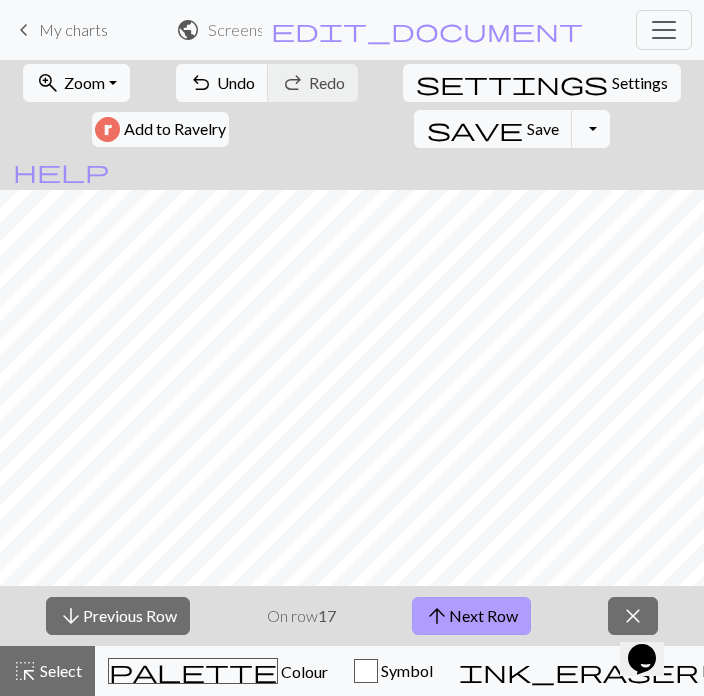 click on "arrow_upward  Next Row" at bounding box center (471, 616) 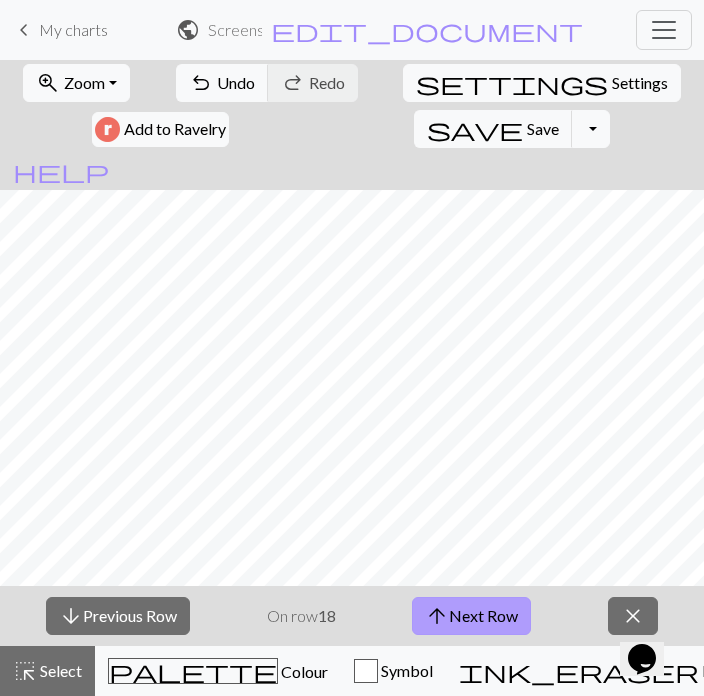 click on "arrow_upward  Next Row" at bounding box center (471, 616) 